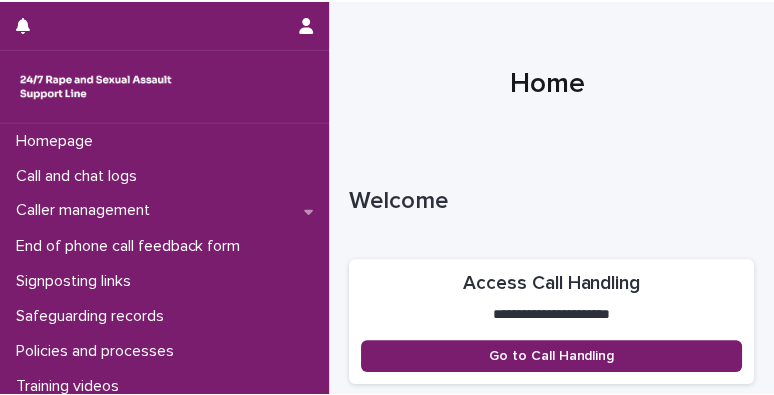 scroll, scrollTop: 0, scrollLeft: 0, axis: both 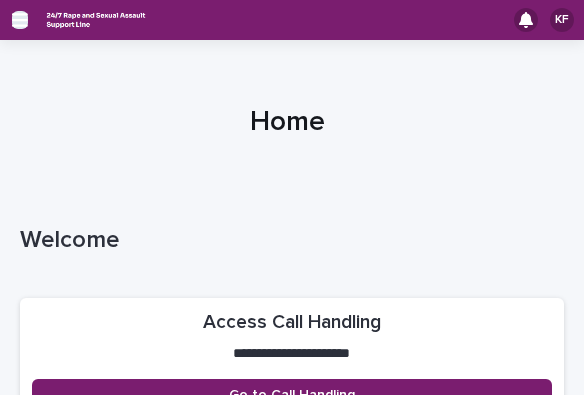 click 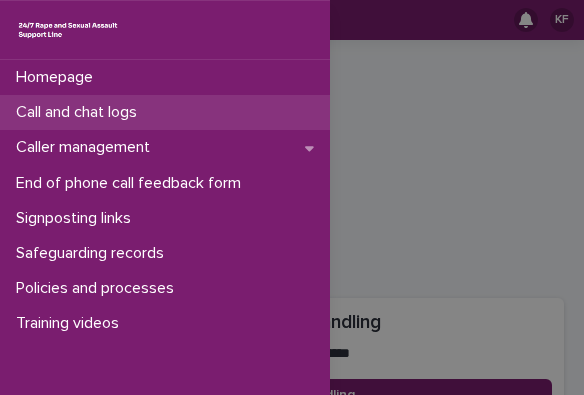 click on "Call and chat logs" at bounding box center (80, 112) 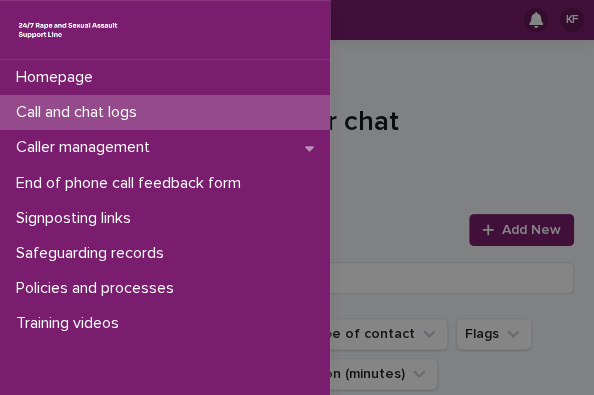 click on "KF Log a call or chat Loading... Saving… Loading... Saving… Call and chat logs Add New ID Operator Created Type of contact Flags Type of user Comments Duration (minutes) 251276 [DRIVERS_LICENSE_NUMBER]   Operator [PERSON_NAME]   Created [DATE] 12:21 Type of contact Phone Flags - Type of user Parent Comments Anonymous [DEMOGRAPHIC_DATA] caller Parent, Survivor daughter [DEMOGRAPHIC_DATA] years old who was recently sexually assaulted while on holiday in [GEOGRAPHIC_DATA] and is currently travelling back on a train from [GEOGRAPHIC_DATA] to [GEOGRAPHIC_DATA] [DATE] with a [DEMOGRAPHIC_DATA] friend who was a witness to this offense. Provided emotional support, information and signposted SARC, ISVA, Safeline for family and friends and MOSAC mothers of sexually abused children.   Duration (minutes) 15 15   251267 [DRIVERS_LICENSE_NUMBER]   Operator [PERSON_NAME]   Created [DATE] 11:51 Type of contact Phone Flags Frequent user + 0 Type of user Victim/survivor Comments   Duration (minutes) 20 20   251263 [DRIVERS_LICENSE_NUMBER]   Operator [PERSON_NAME]   Created [DATE] 11:28 Type of contact Phone Flags -" 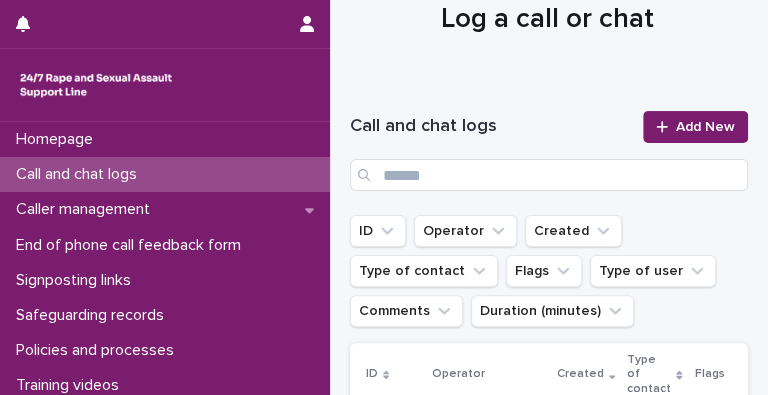 scroll, scrollTop: 17, scrollLeft: 0, axis: vertical 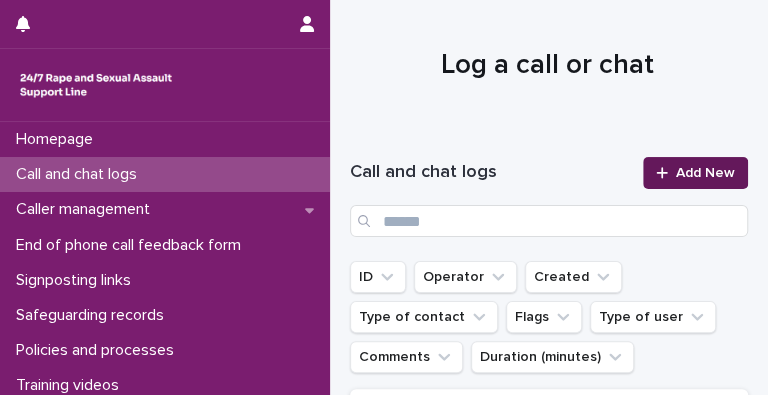 click on "Add New" at bounding box center [705, 173] 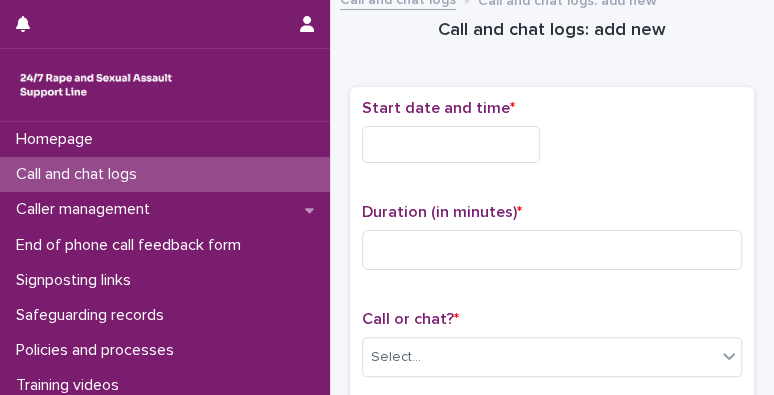scroll, scrollTop: 28, scrollLeft: 0, axis: vertical 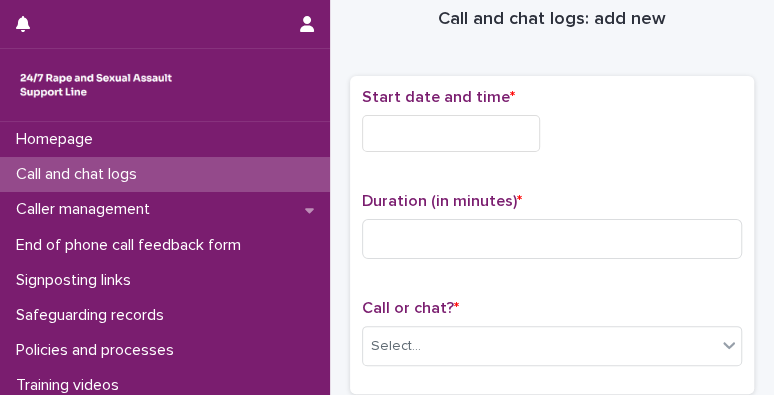click at bounding box center (451, 133) 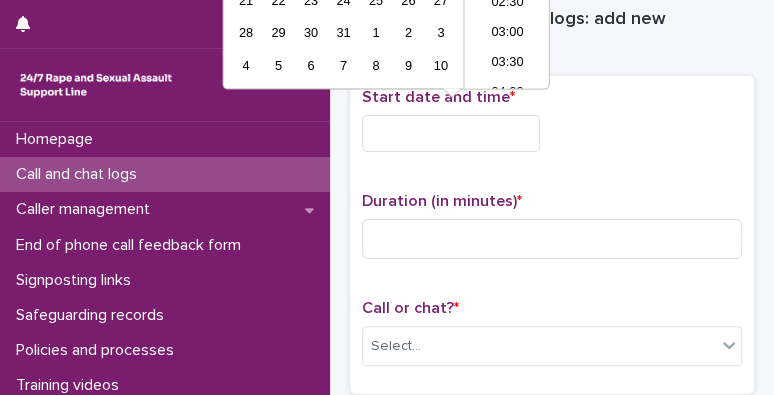 scroll, scrollTop: 550, scrollLeft: 0, axis: vertical 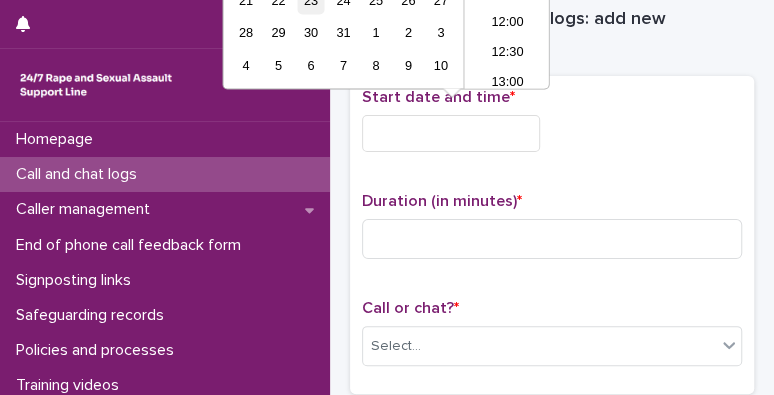 click on "23" at bounding box center [310, 0] 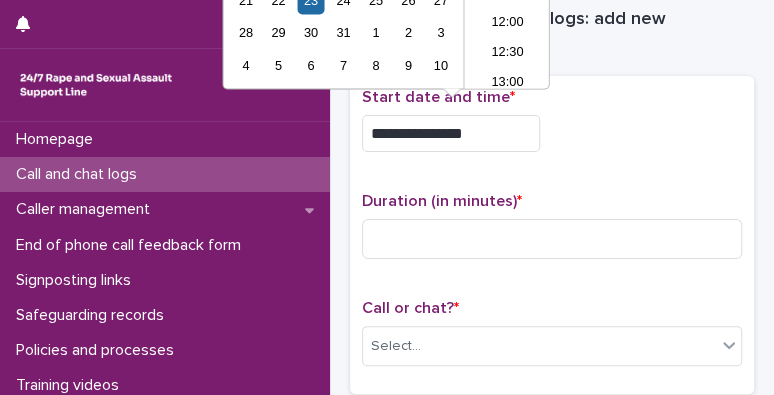 click on "**********" at bounding box center (451, 133) 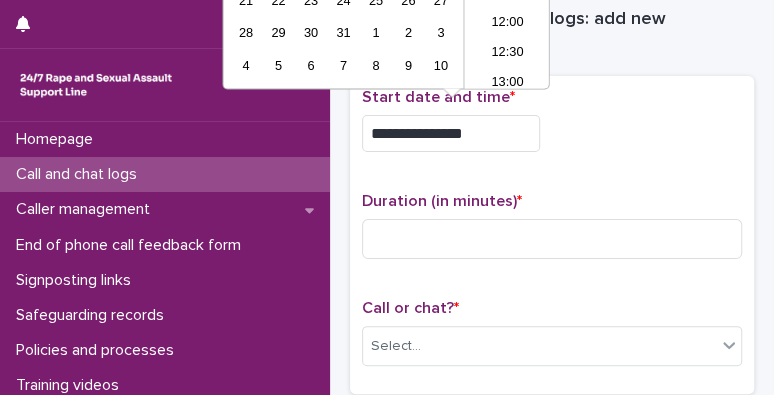 click on "**********" at bounding box center [451, 133] 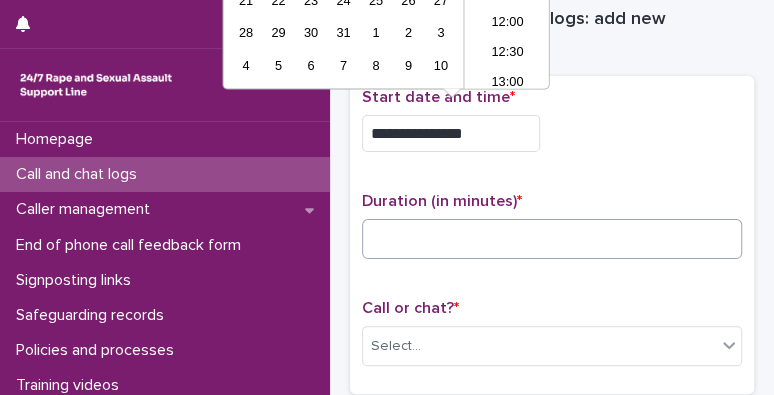 type on "**********" 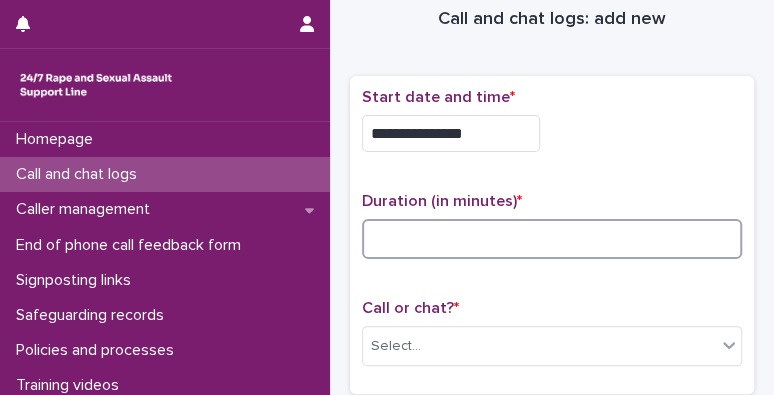 click at bounding box center (552, 239) 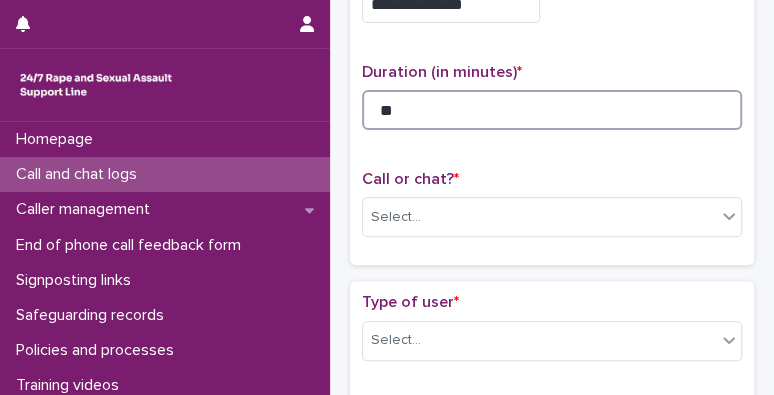 scroll, scrollTop: 233, scrollLeft: 0, axis: vertical 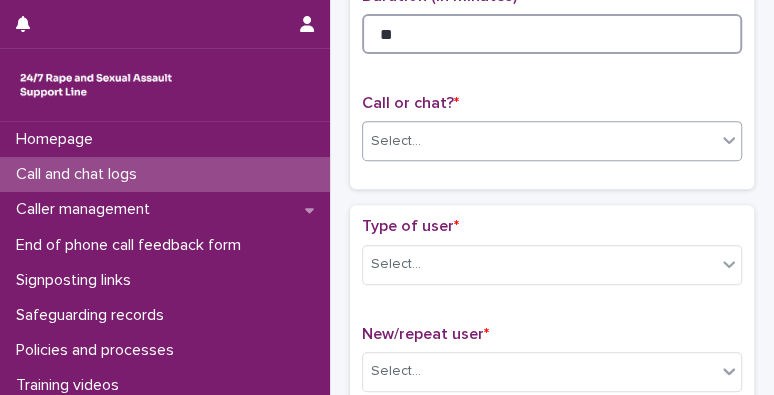 type on "**" 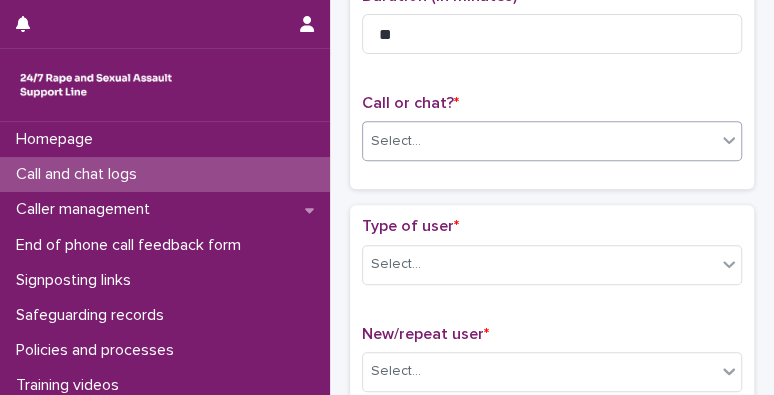 click on "Select..." at bounding box center (539, 141) 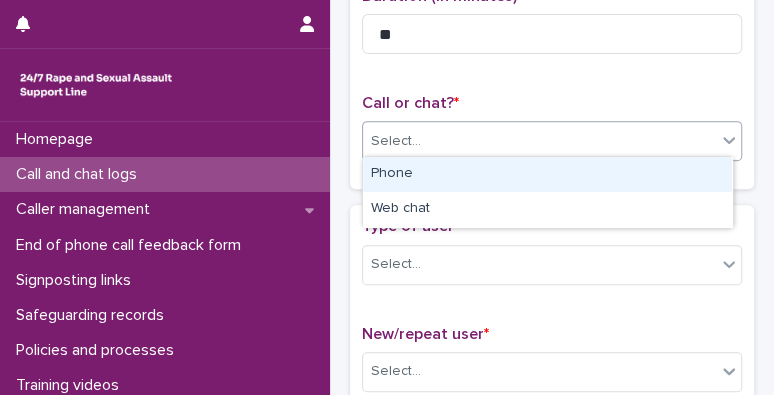 click on "Phone" at bounding box center [547, 174] 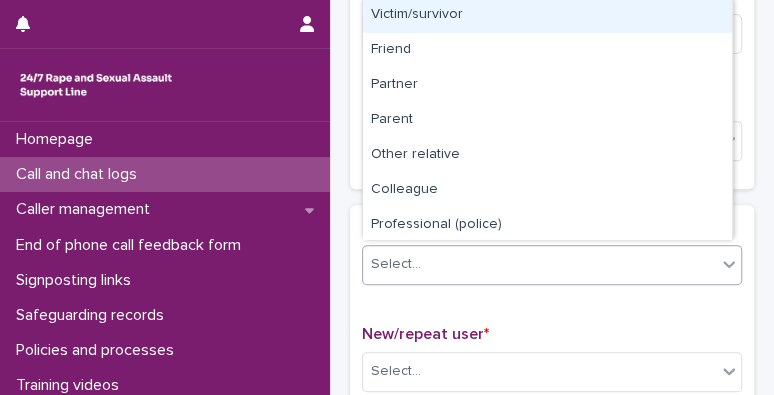 click on "Select..." at bounding box center [539, 264] 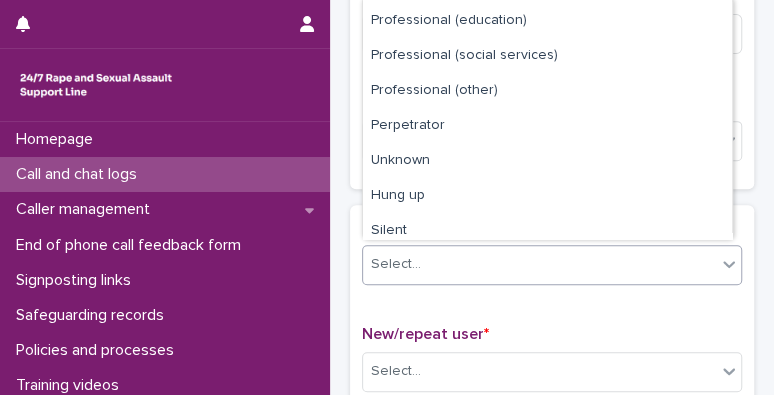 scroll, scrollTop: 284, scrollLeft: 0, axis: vertical 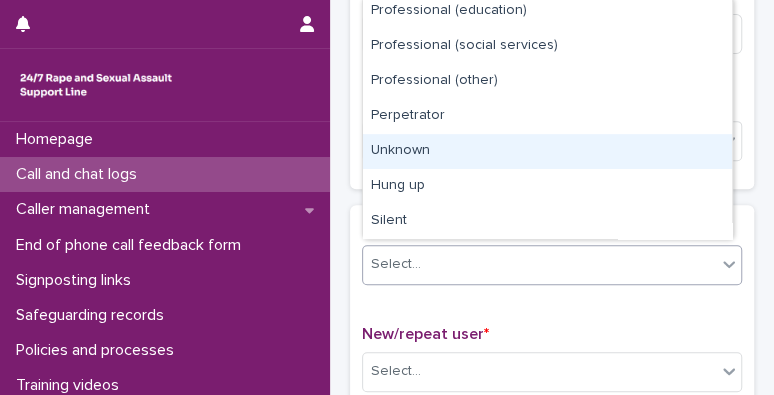 click on "Unknown" at bounding box center (547, 151) 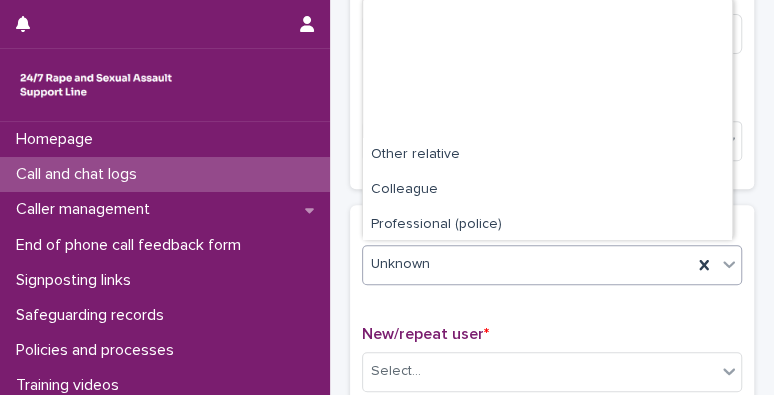 click on "Unknown" at bounding box center [527, 264] 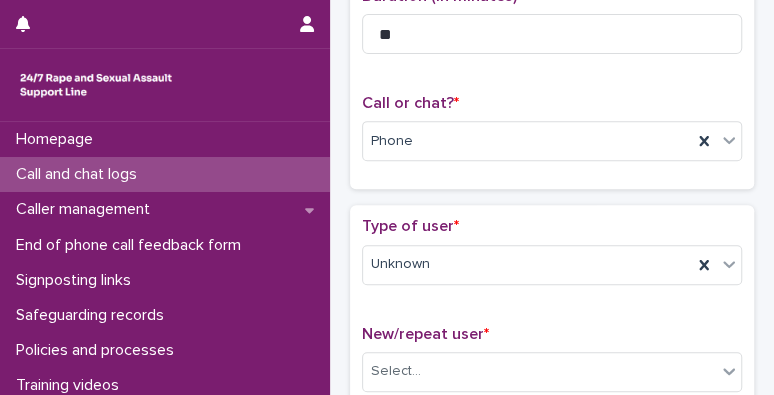 click on "New/repeat user *" at bounding box center [552, 334] 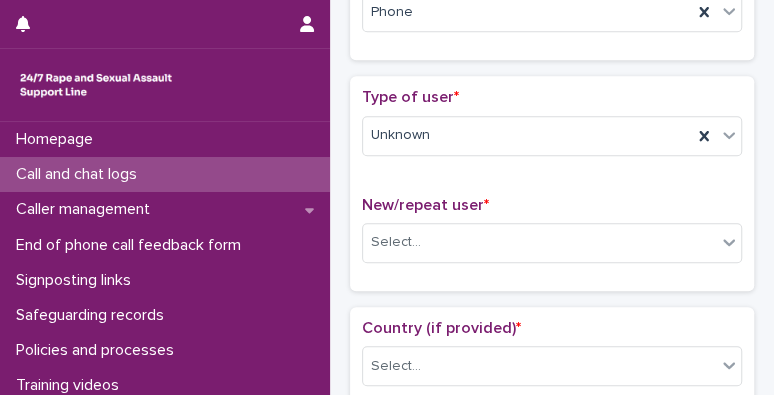 scroll, scrollTop: 416, scrollLeft: 0, axis: vertical 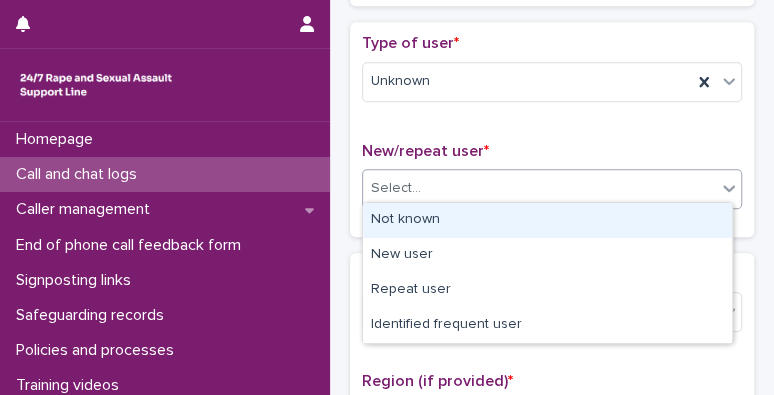 click on "Select..." at bounding box center [539, 188] 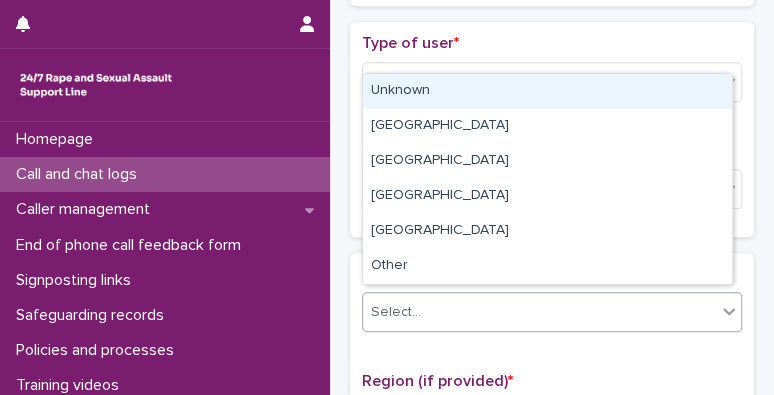 click on "Select..." at bounding box center (539, 312) 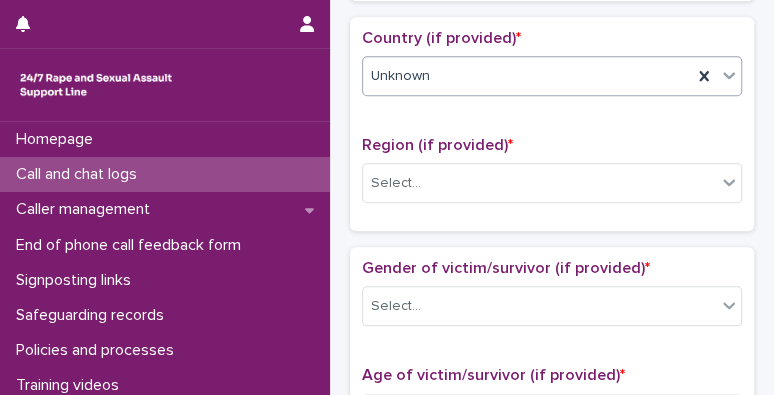 scroll, scrollTop: 682, scrollLeft: 0, axis: vertical 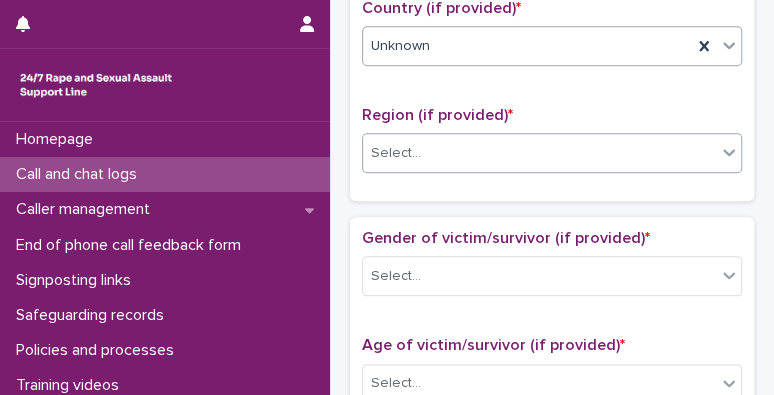 click on "Select..." at bounding box center [552, 153] 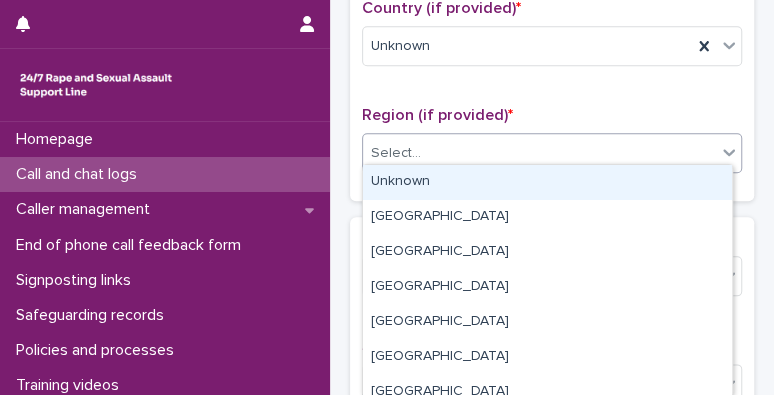 click on "Unknown" at bounding box center [547, 182] 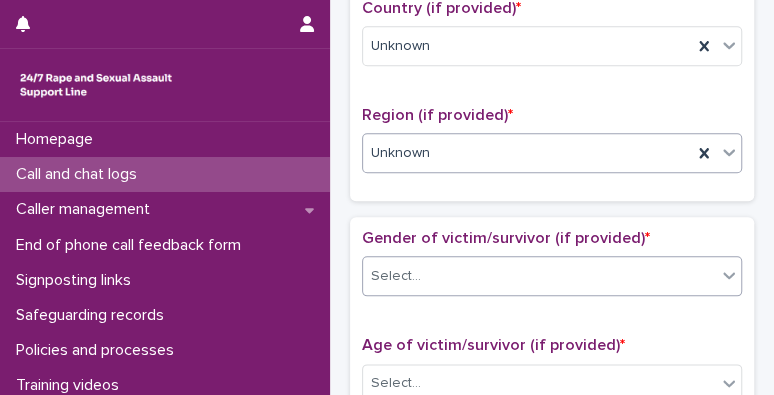 click on "Select..." at bounding box center (539, 276) 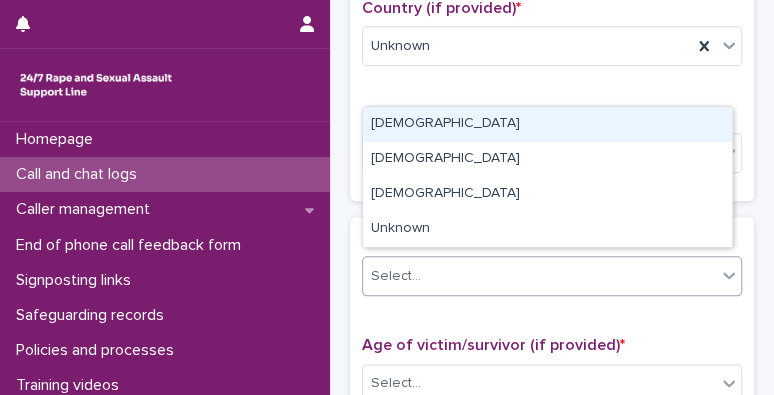 click on "[DEMOGRAPHIC_DATA]" at bounding box center [547, 124] 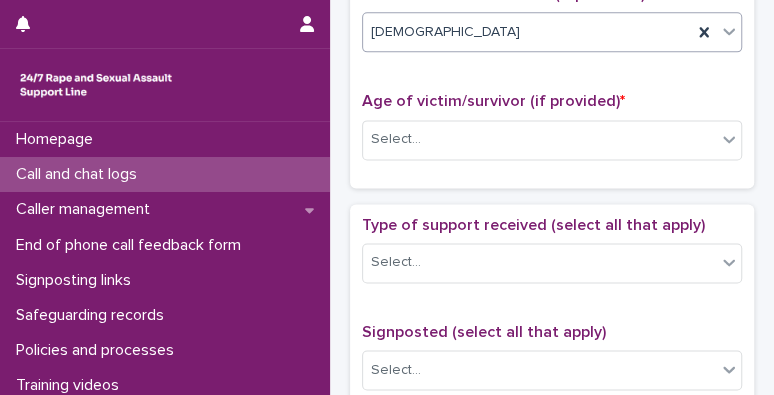 scroll, scrollTop: 957, scrollLeft: 0, axis: vertical 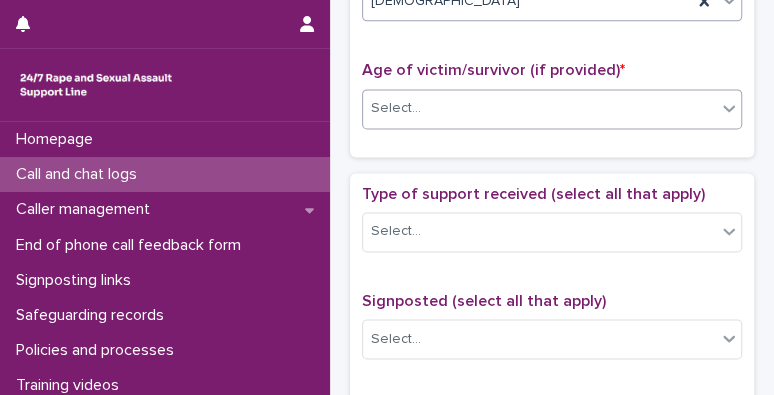 click on "Select..." at bounding box center [552, 109] 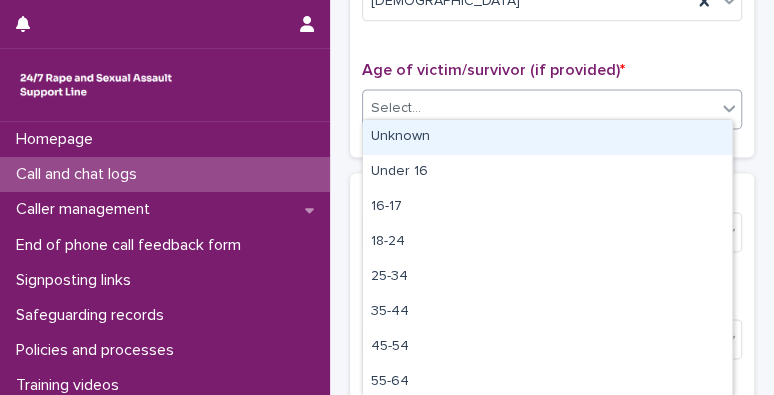 click on "Unknown" at bounding box center (547, 137) 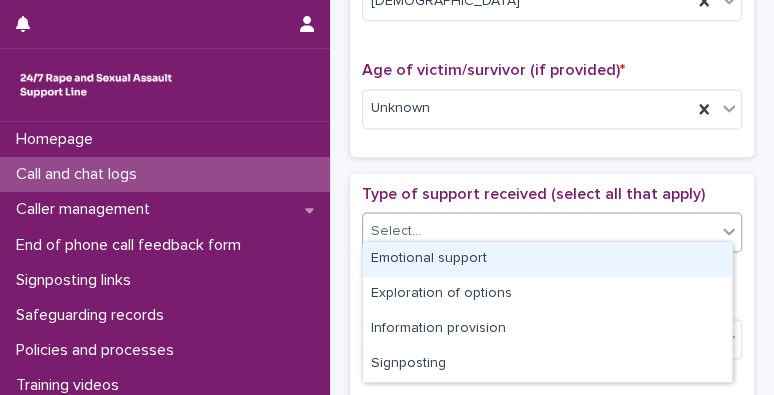 click on "Select..." at bounding box center (552, 232) 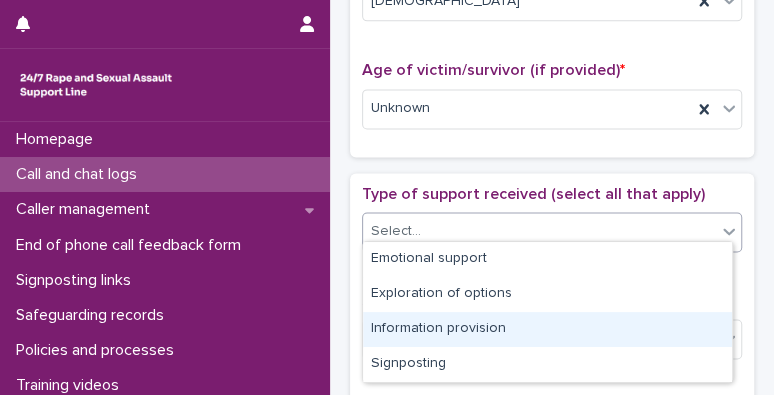 click on "Type of support received (select all that apply)      option Information provision focused, 3 of 4. 4 results available. Use Up and Down to choose options, press Enter to select the currently focused option, press Escape to exit the menu, press Tab to select the option and exit the menu. Select... Signposted (select all that apply) Select... Incident: time period (select all that apply) * Select... Incident: type of SV (select all that apply) * Select... Incident: perpetrator (select all that apply) * Select... Incident: gender of perpetrator (select all that apply) * Select... Flags Select... Comments" at bounding box center (552, 612) 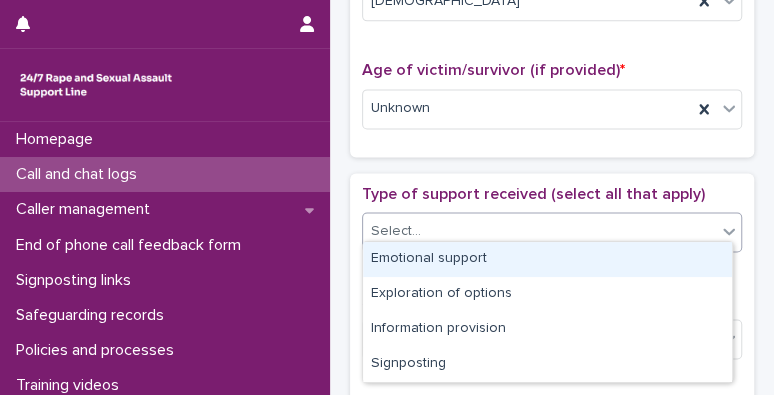 click 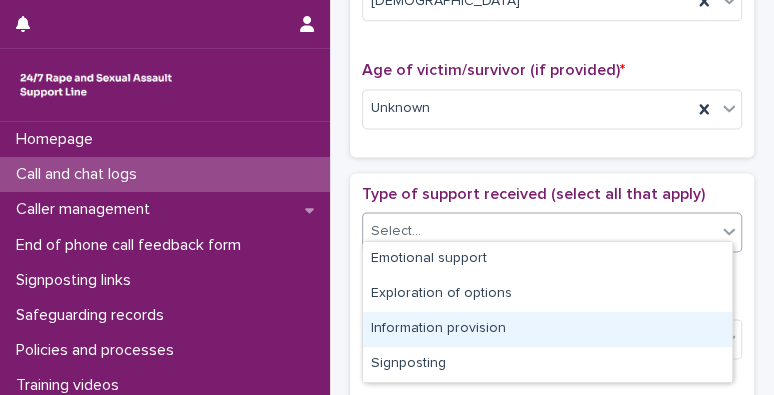 click on "Information provision" at bounding box center (547, 329) 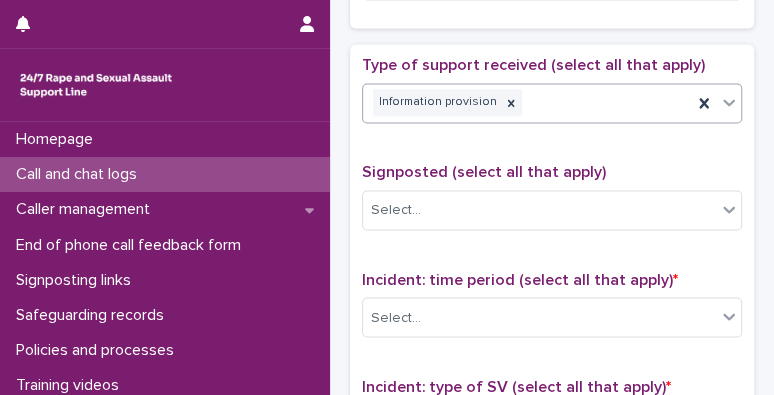 scroll, scrollTop: 1178, scrollLeft: 0, axis: vertical 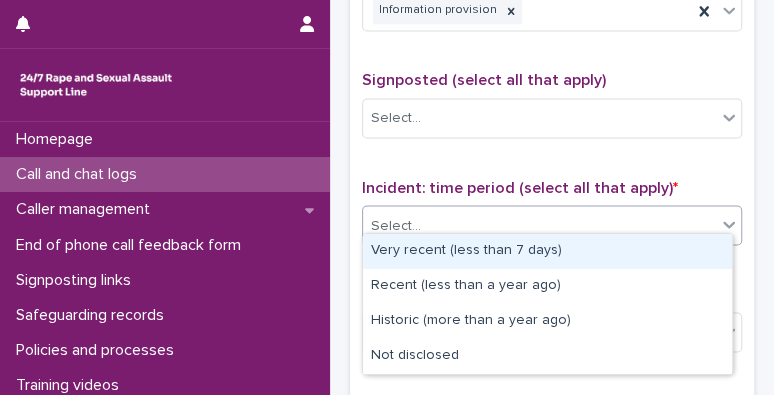 click on "Select..." at bounding box center [539, 225] 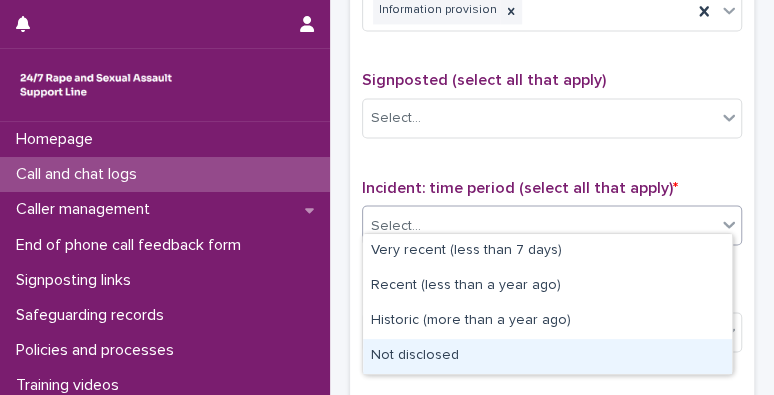 click on "Not disclosed" at bounding box center (547, 356) 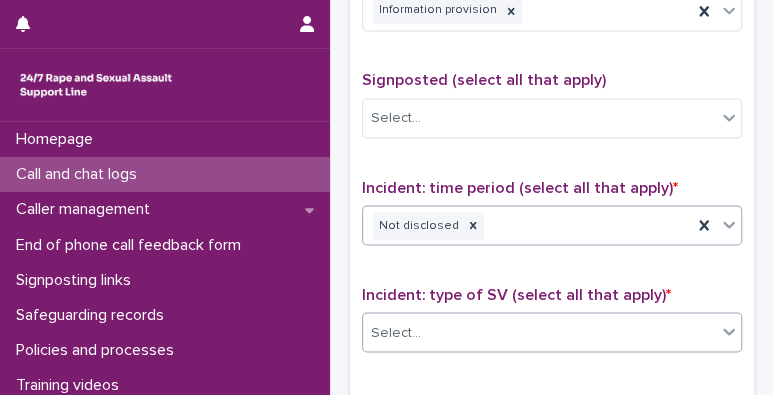 click on "Select..." at bounding box center (539, 332) 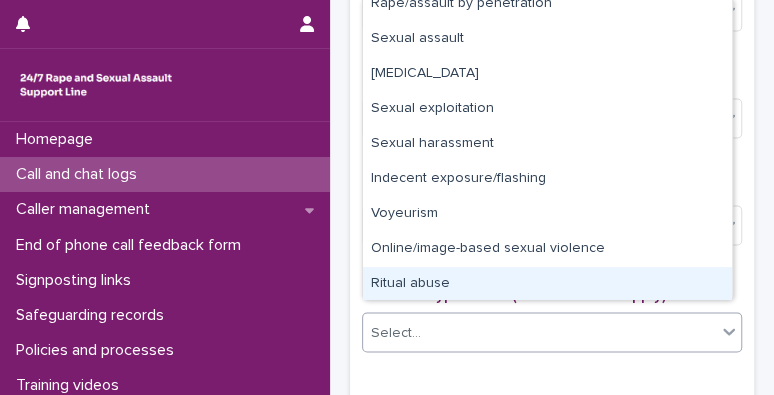 scroll, scrollTop: 50, scrollLeft: 0, axis: vertical 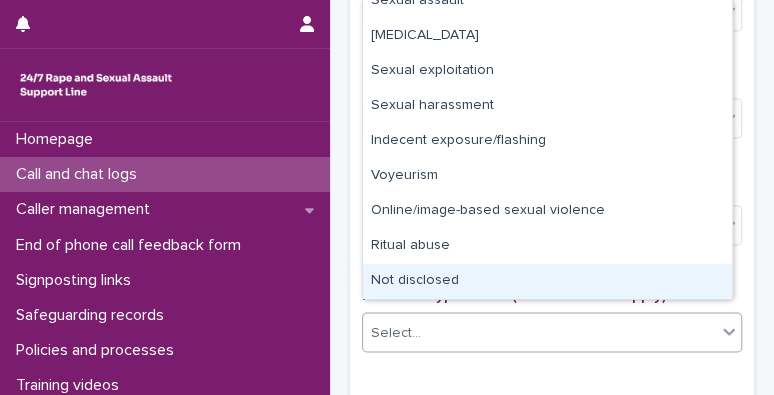click on "Not disclosed" at bounding box center (547, 281) 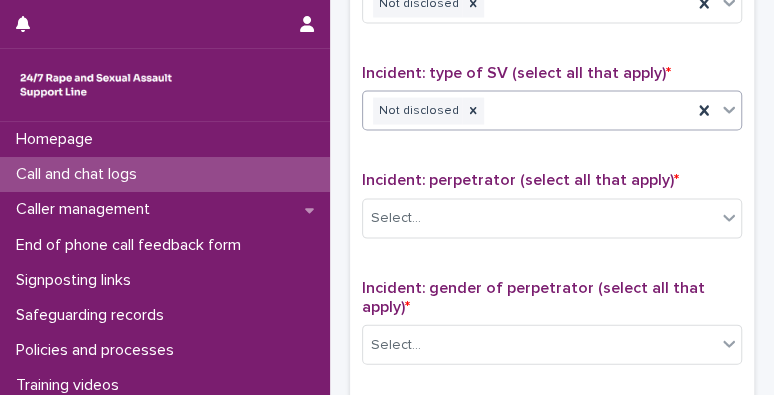 scroll, scrollTop: 1475, scrollLeft: 0, axis: vertical 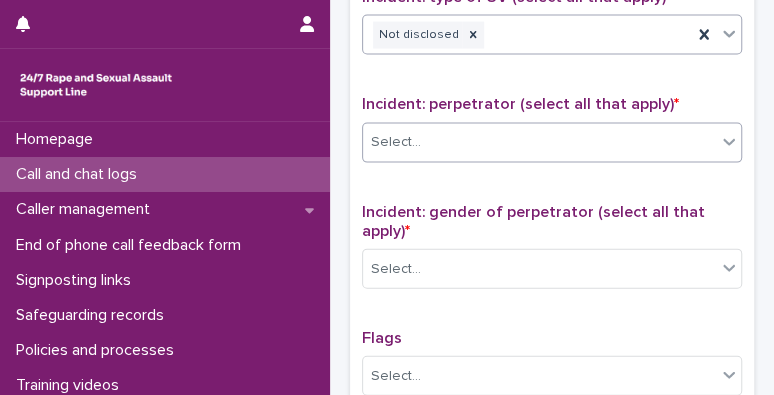 click on "Select..." at bounding box center [539, 142] 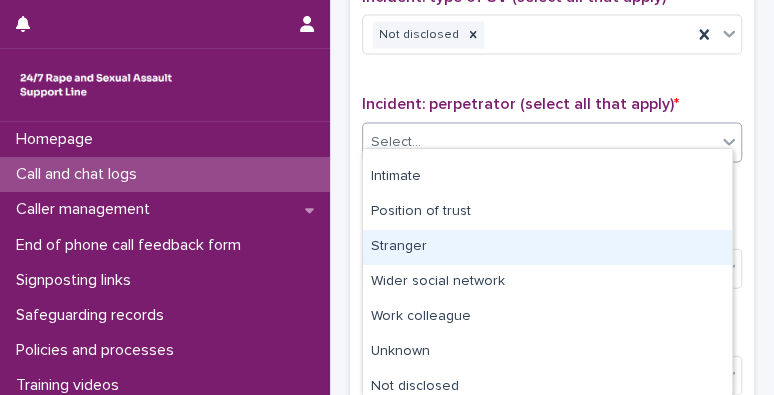 scroll, scrollTop: 138, scrollLeft: 0, axis: vertical 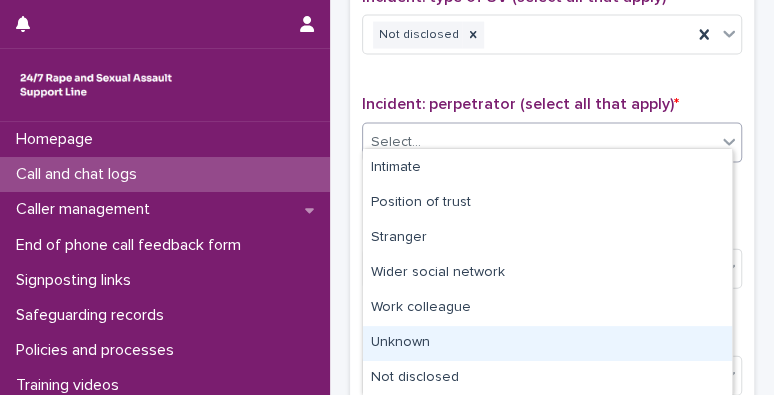 click on "Unknown" at bounding box center (547, 343) 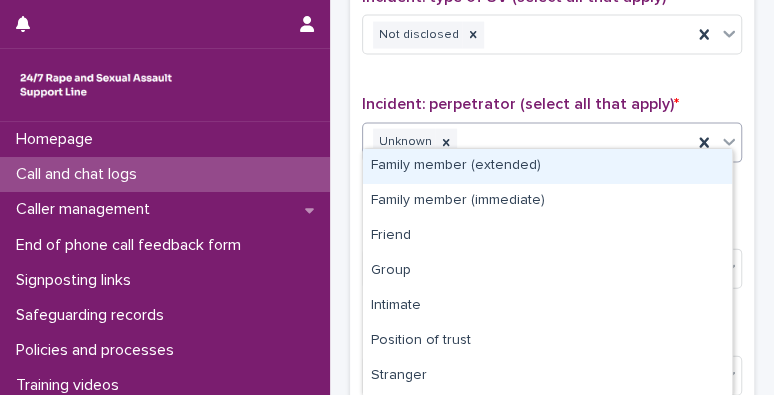 click 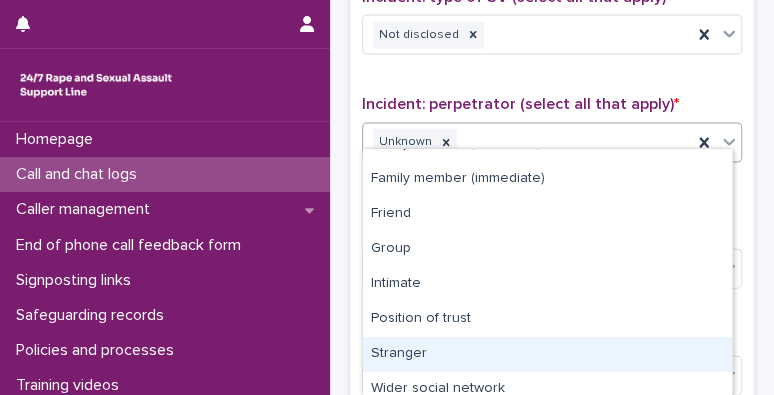 scroll, scrollTop: 103, scrollLeft: 0, axis: vertical 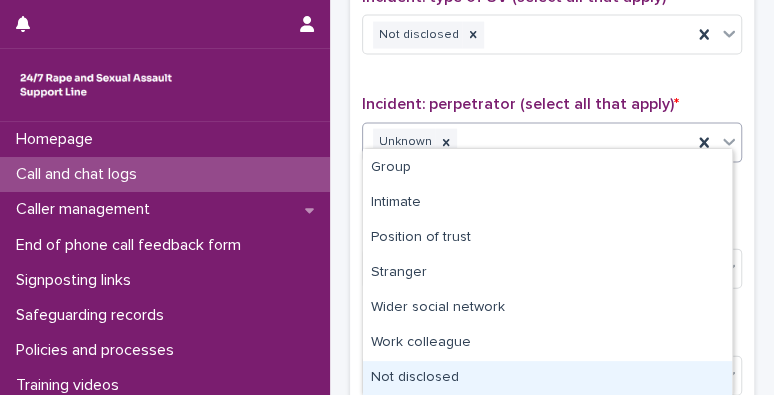 click on "Not disclosed" at bounding box center (547, 378) 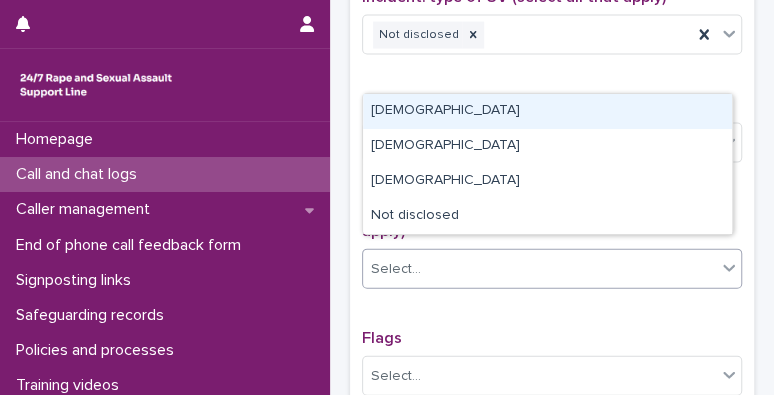 click on "Select..." at bounding box center (539, 269) 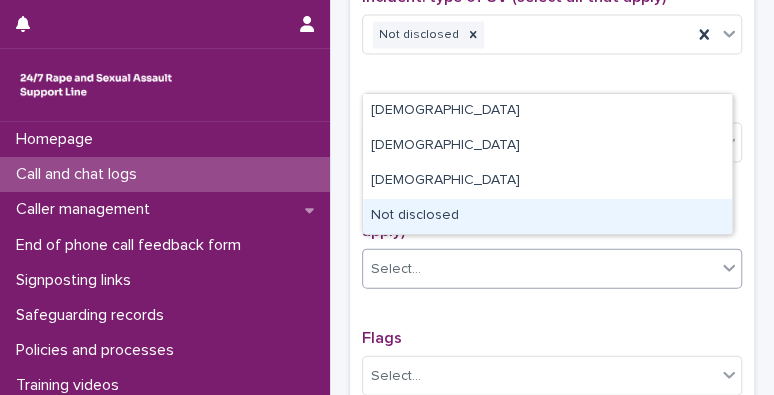 click on "Not disclosed" at bounding box center (547, 216) 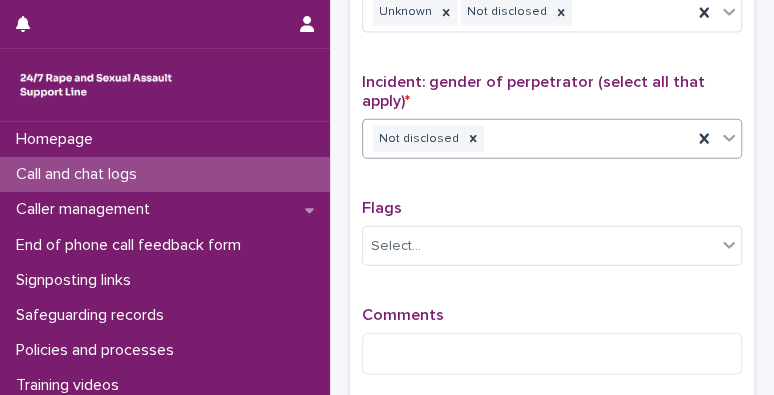 scroll, scrollTop: 1650, scrollLeft: 0, axis: vertical 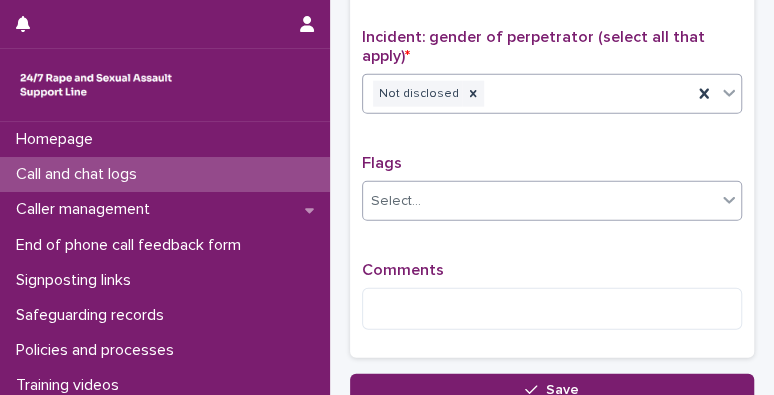 click 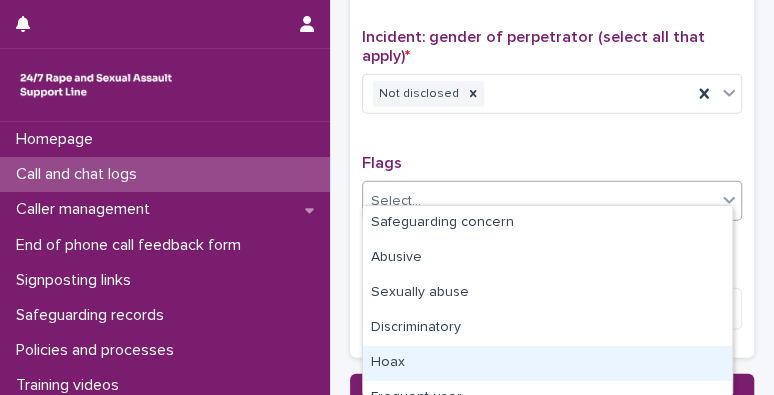 click on "Hoax" at bounding box center (547, 363) 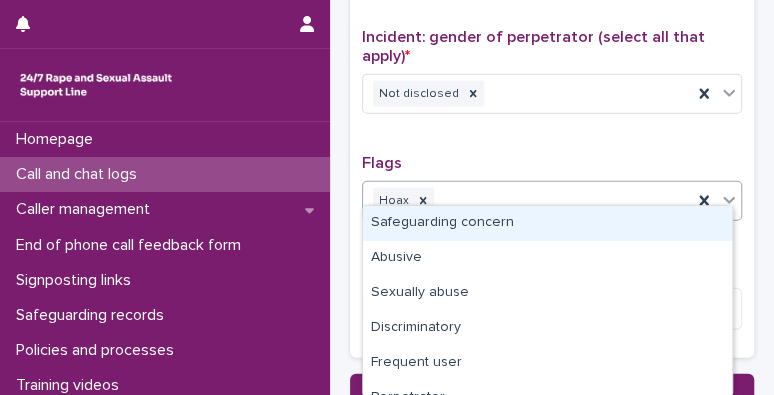 click 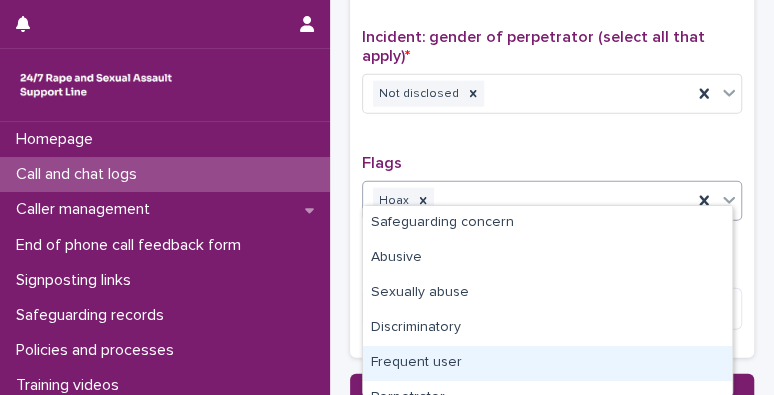 click on "Frequent user" at bounding box center [547, 363] 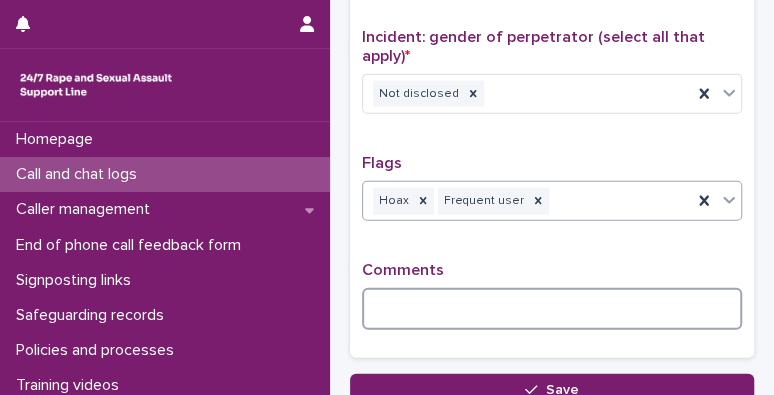 click at bounding box center [552, 309] 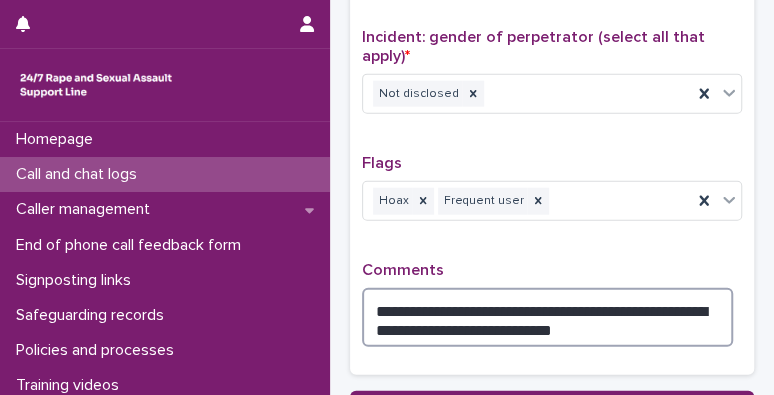 click on "**********" at bounding box center (547, 317) 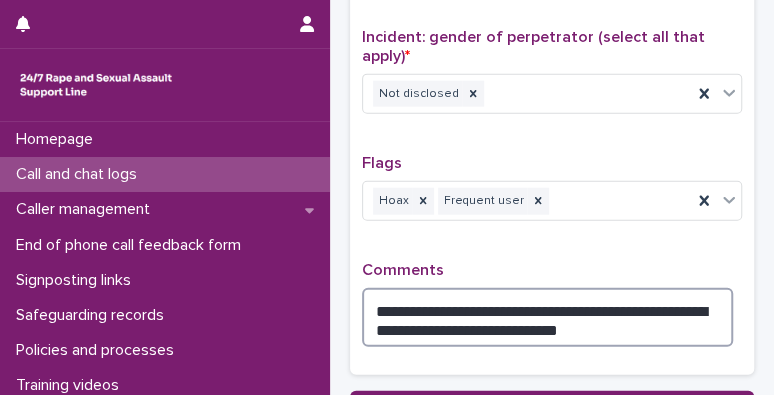 click on "**********" at bounding box center (547, 317) 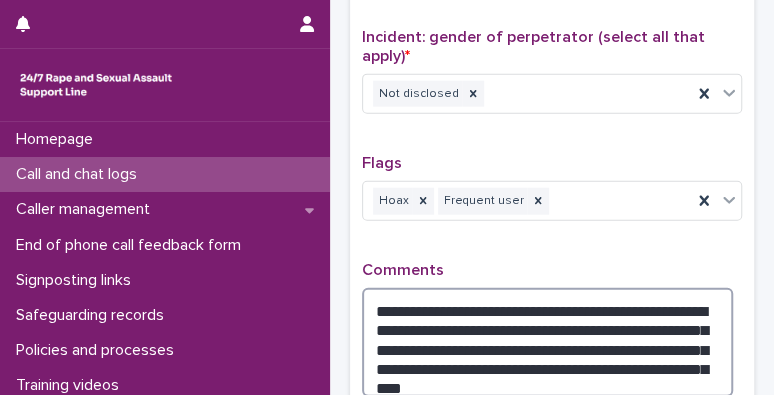 click on "**********" at bounding box center [547, 342] 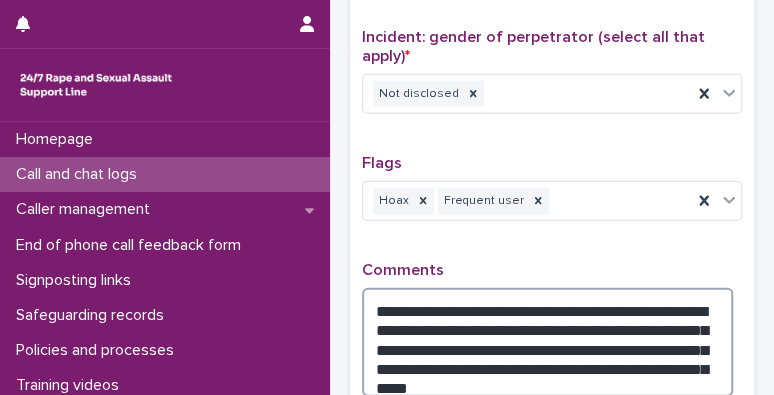 click on "**********" at bounding box center (547, 342) 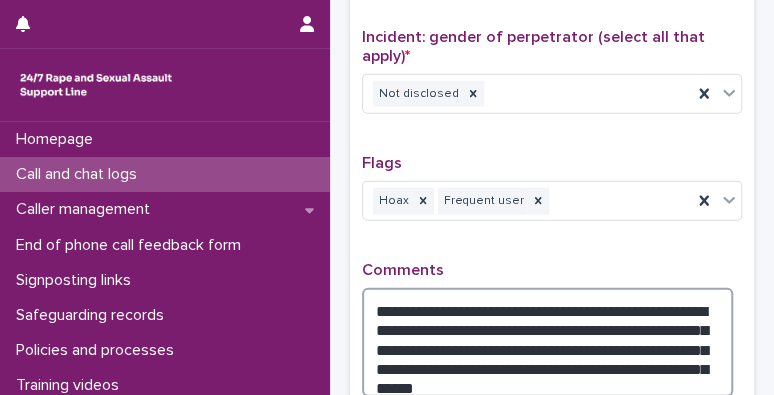 click on "**********" at bounding box center [547, 342] 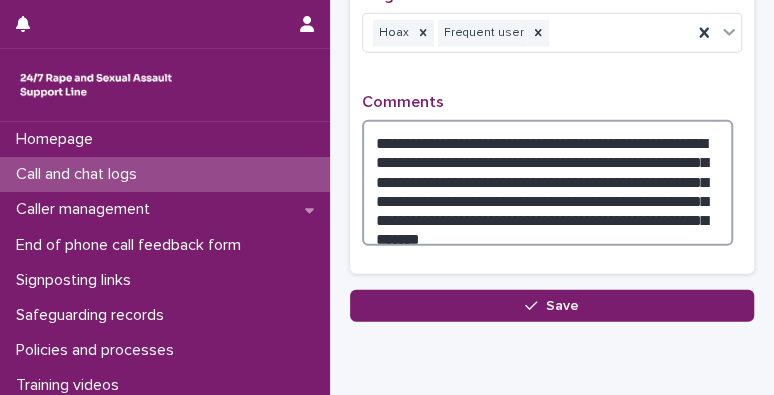 scroll, scrollTop: 1886, scrollLeft: 0, axis: vertical 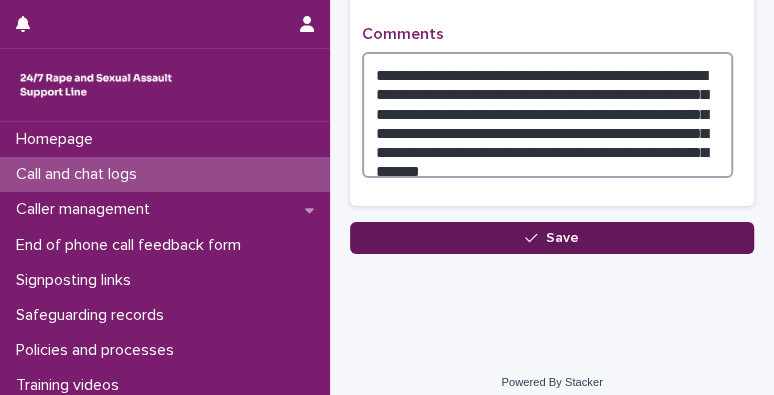 type on "**********" 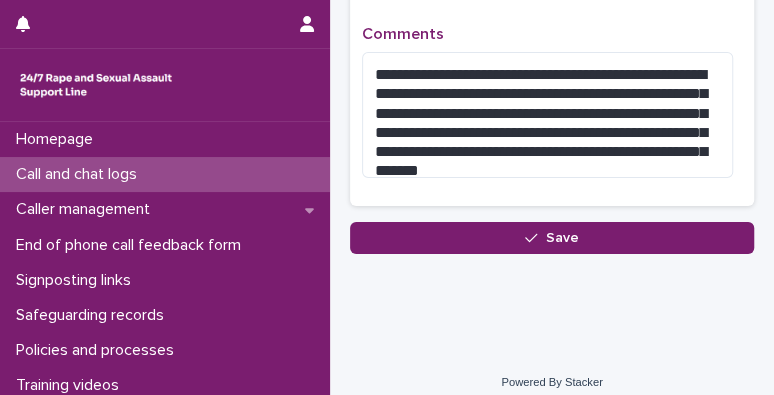 click on "Save" at bounding box center [562, 238] 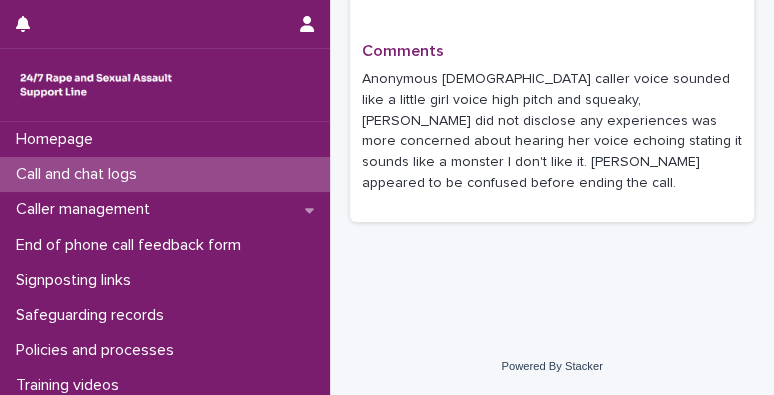 scroll, scrollTop: 0, scrollLeft: 0, axis: both 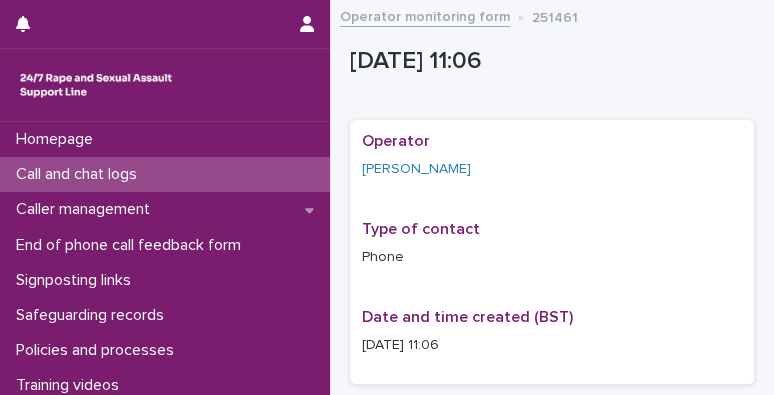 drag, startPoint x: 564, startPoint y: 217, endPoint x: 500, endPoint y: 166, distance: 81.8352 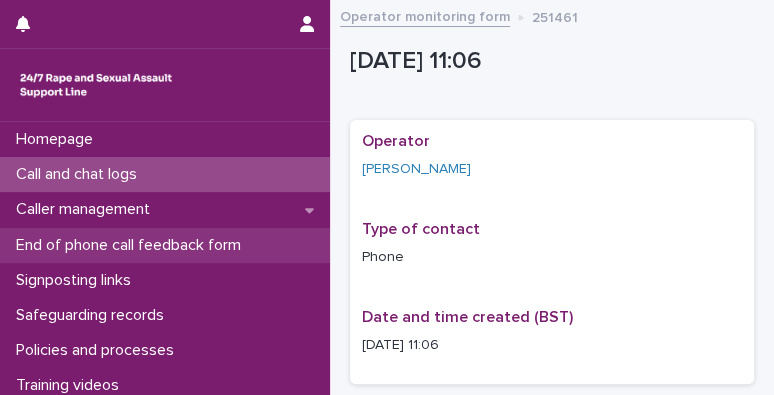 click on "End of phone call feedback form" at bounding box center (132, 245) 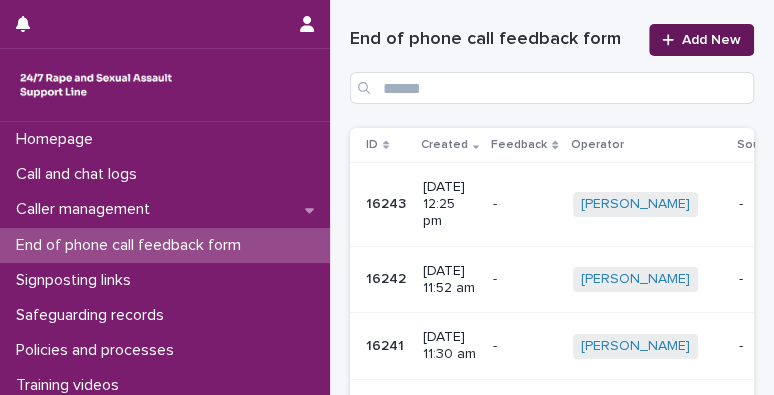 click on "Add New" at bounding box center [711, 40] 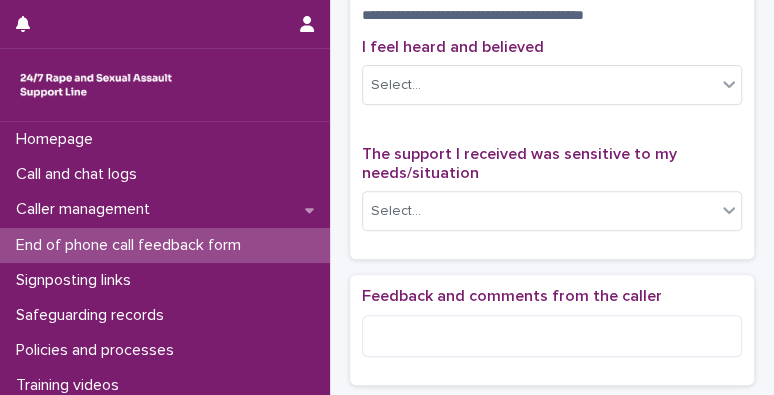 scroll, scrollTop: 244, scrollLeft: 0, axis: vertical 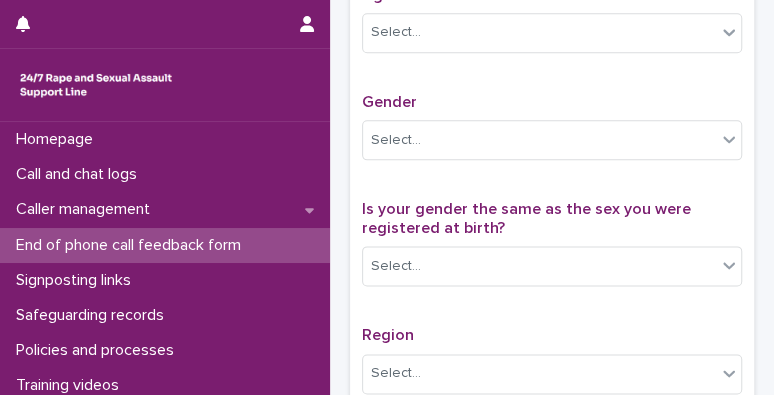 click on "Age Select..." at bounding box center [552, 27] 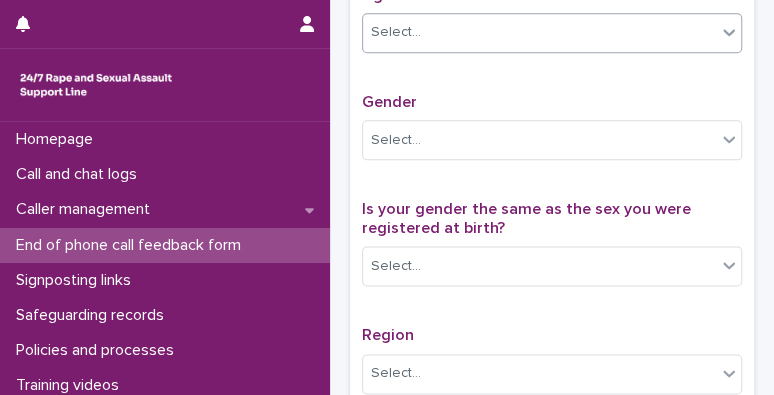 click on "Select..." at bounding box center (552, 33) 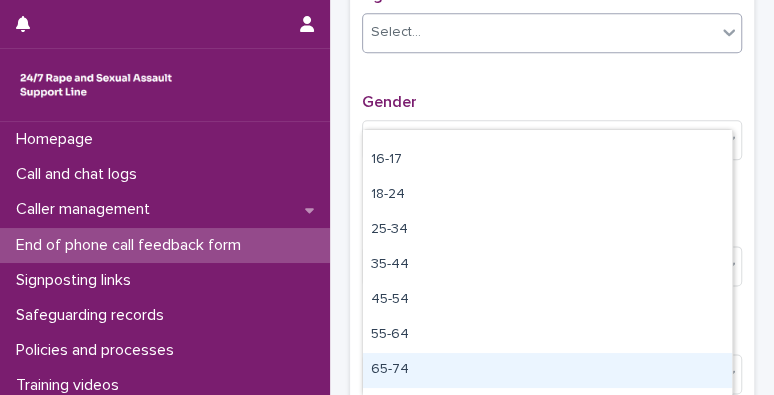 scroll, scrollTop: 84, scrollLeft: 0, axis: vertical 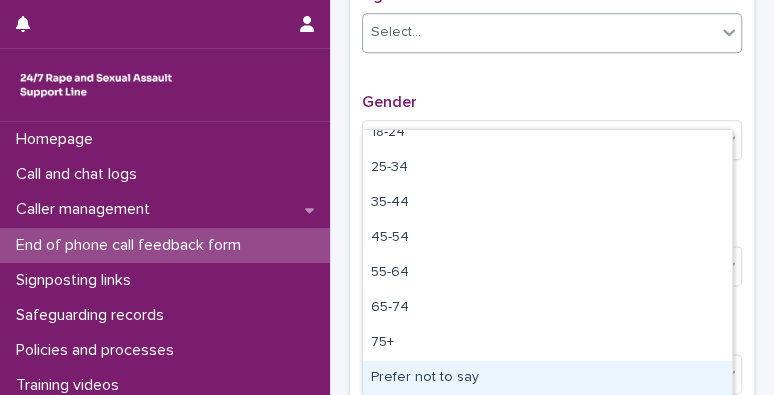 click on "Prefer not to say" at bounding box center (547, 378) 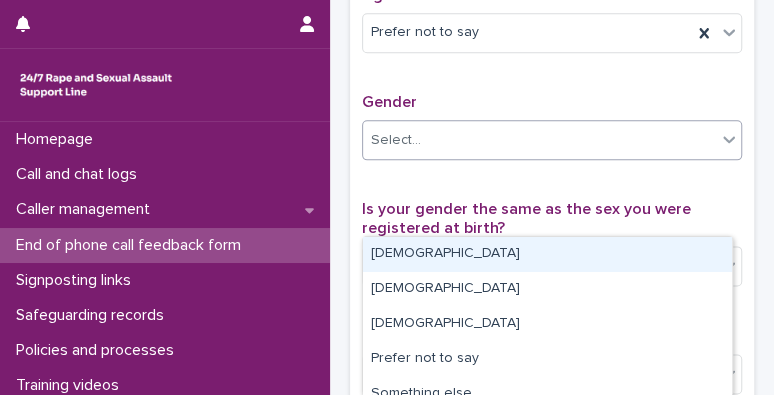 click on "Select..." at bounding box center [539, 140] 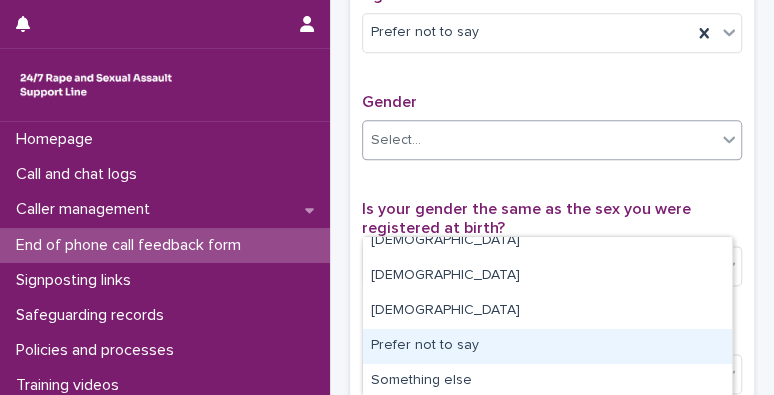 scroll, scrollTop: 16, scrollLeft: 0, axis: vertical 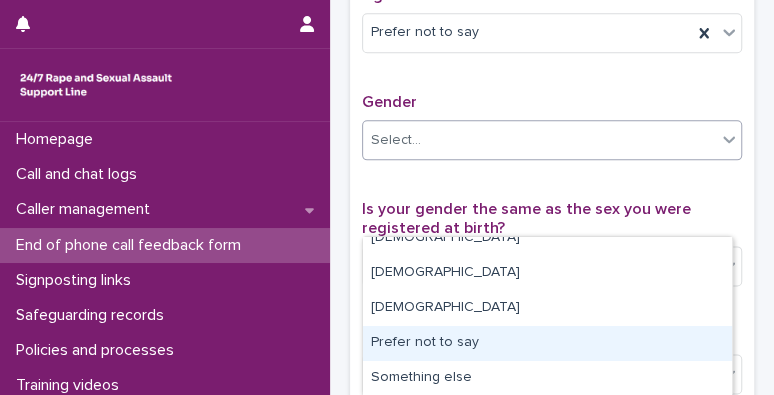 click on "Prefer not to say" at bounding box center (547, 343) 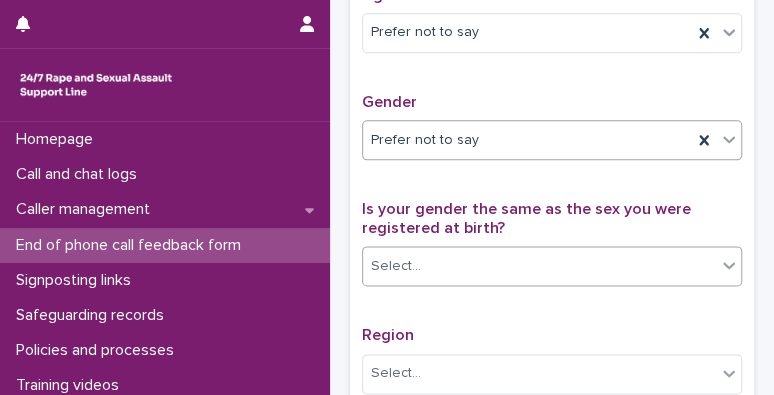 click on "Select..." at bounding box center (539, 266) 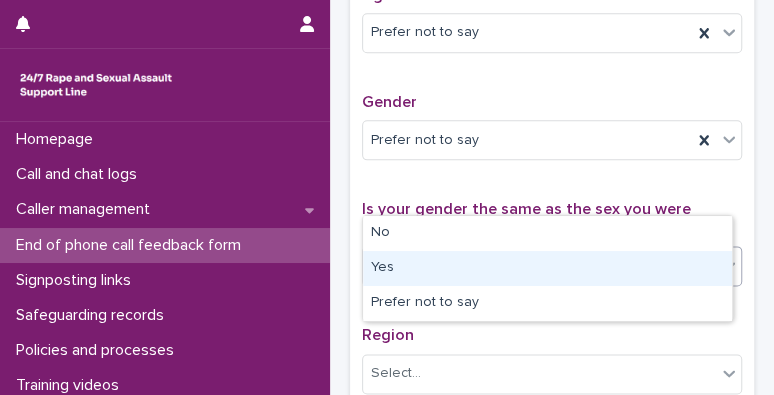 click on "Yes" at bounding box center (547, 268) 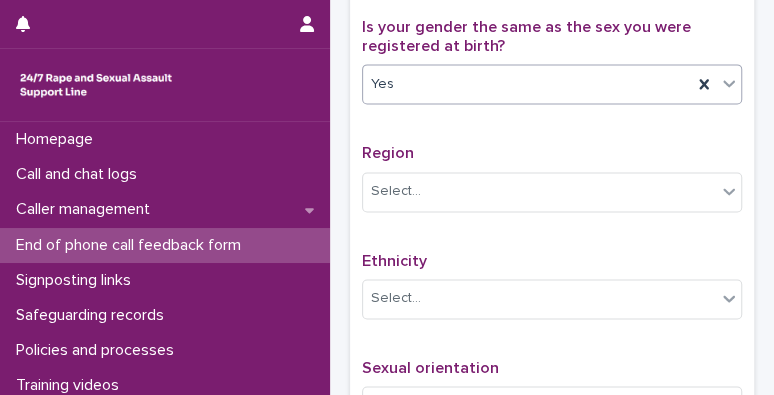 scroll, scrollTop: 970, scrollLeft: 0, axis: vertical 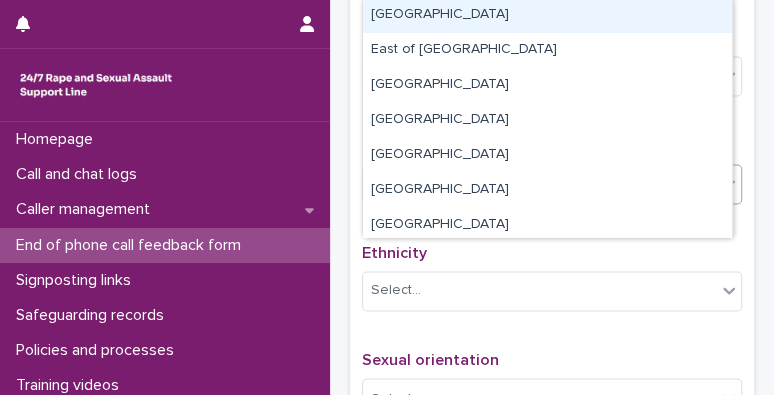 click on "Select..." at bounding box center [539, 183] 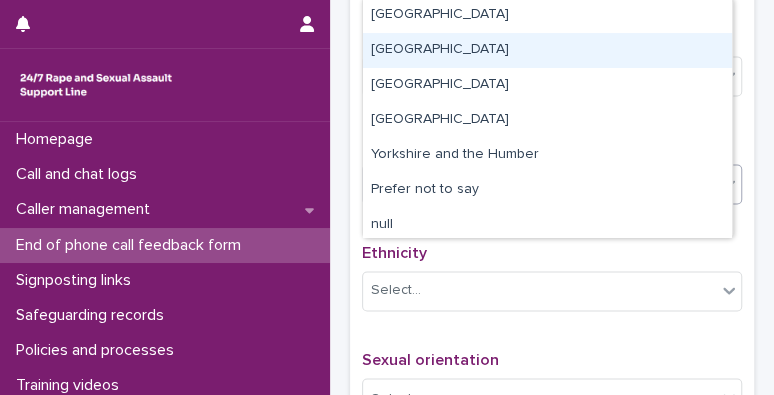 scroll, scrollTop: 180, scrollLeft: 0, axis: vertical 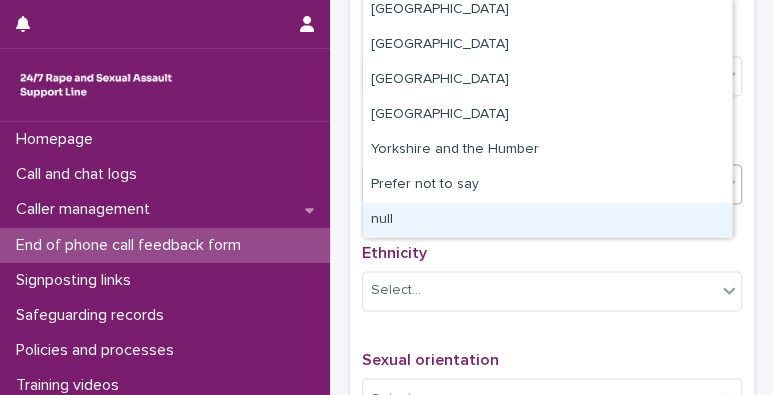 click on "null" at bounding box center (547, 220) 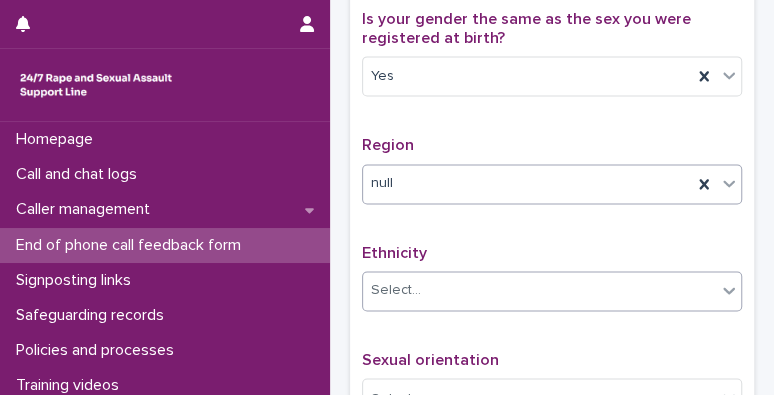 click on "Select..." at bounding box center [539, 290] 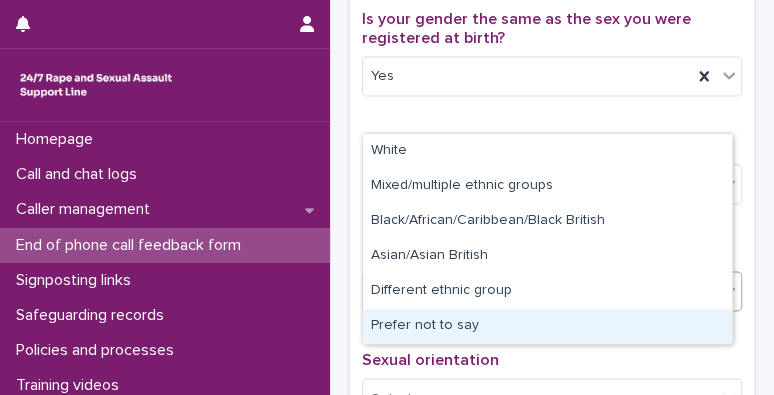 click on "Prefer not to say" at bounding box center (547, 326) 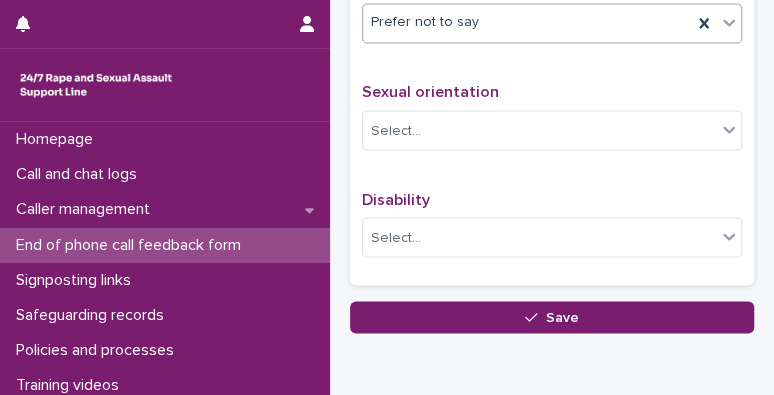 scroll, scrollTop: 1241, scrollLeft: 0, axis: vertical 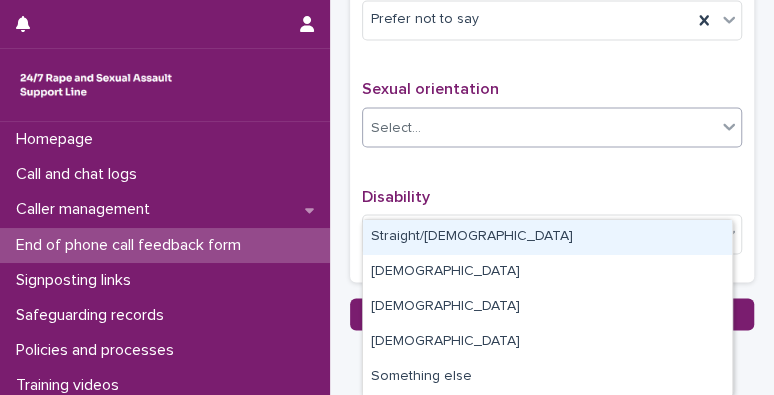 click on "Select..." at bounding box center [539, 127] 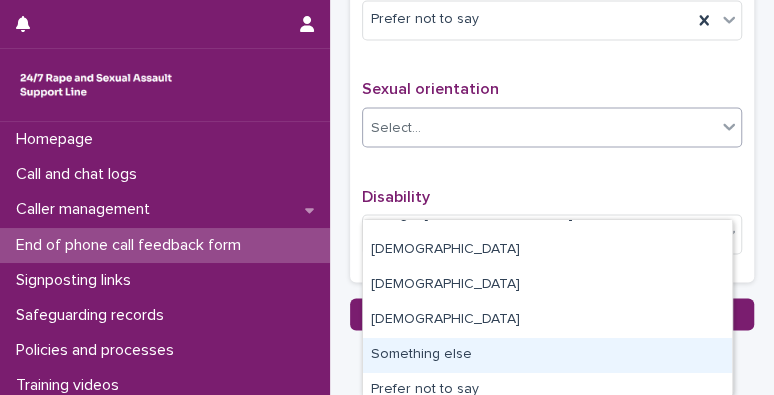 scroll, scrollTop: 34, scrollLeft: 0, axis: vertical 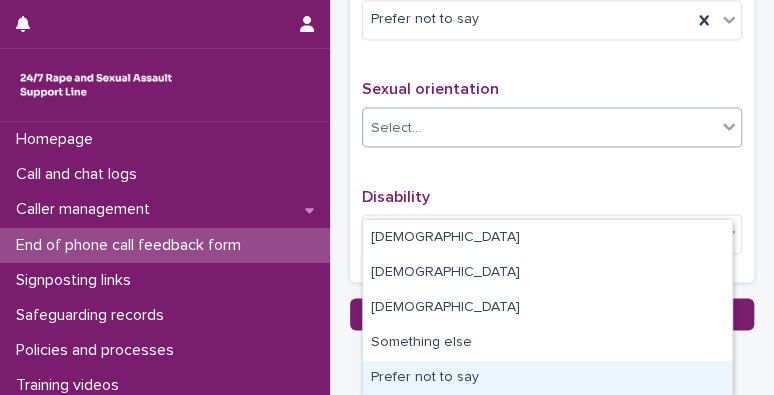 click on "Prefer not to say" at bounding box center (547, 378) 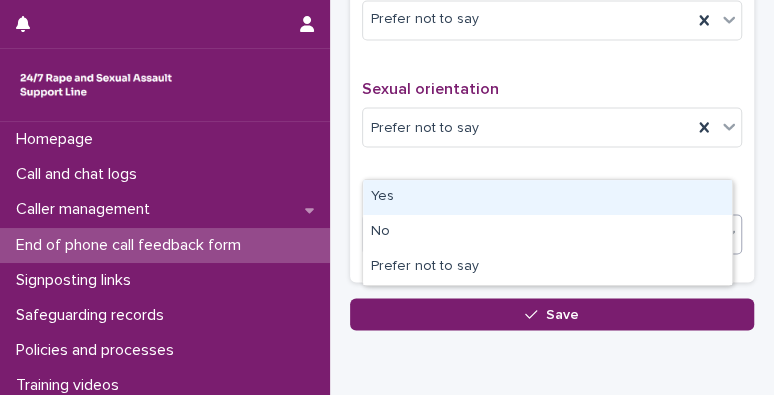 click on "Select..." at bounding box center [539, 234] 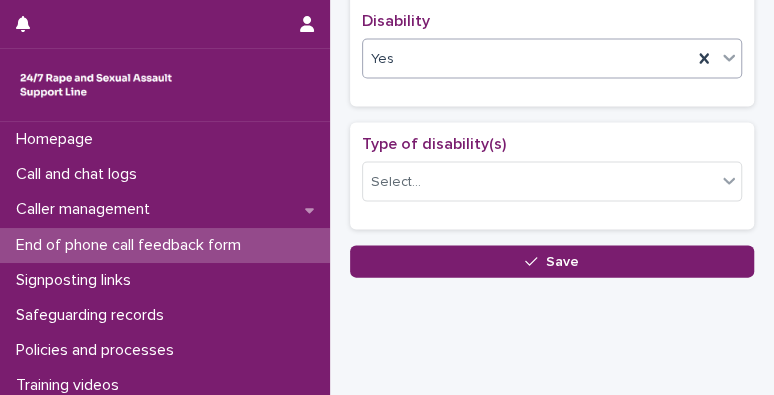 scroll, scrollTop: 1431, scrollLeft: 0, axis: vertical 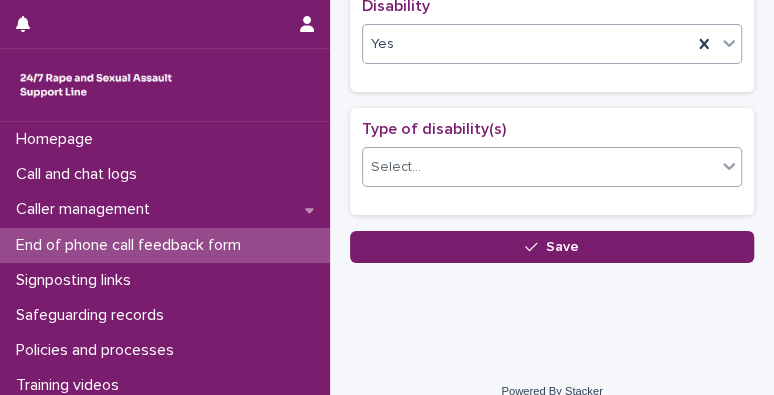 click on "**********" at bounding box center (387, 197) 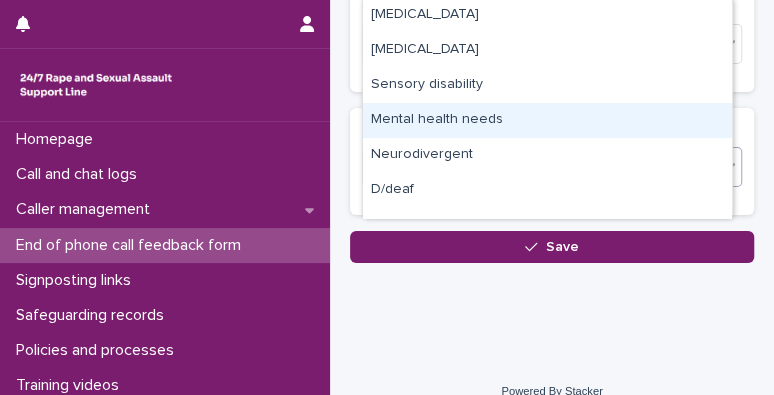 click on "Mental health needs" at bounding box center [547, 120] 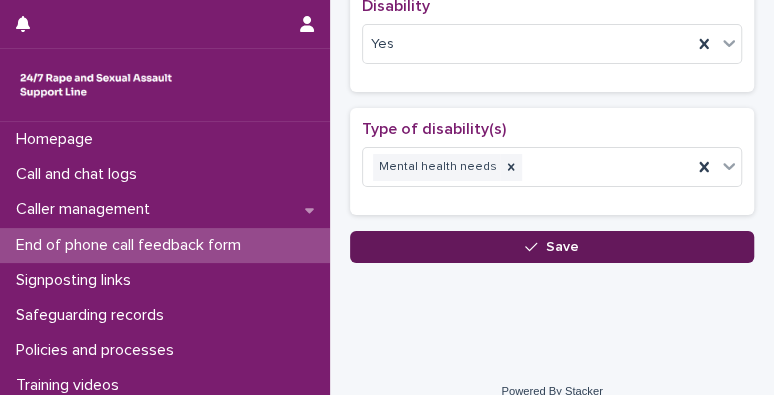 click on "Save" at bounding box center [552, 247] 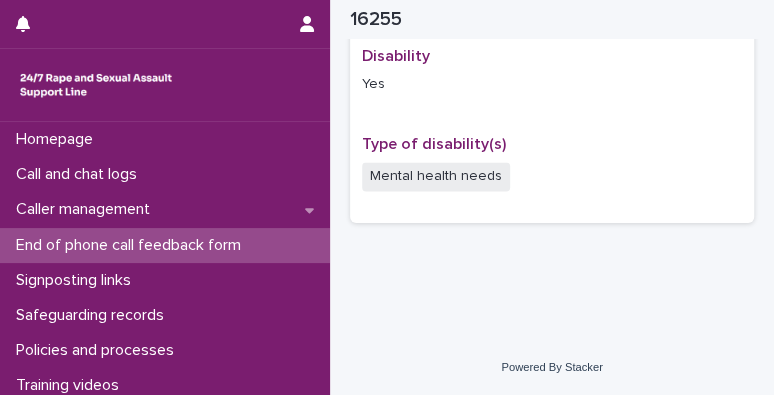 scroll, scrollTop: 1046, scrollLeft: 0, axis: vertical 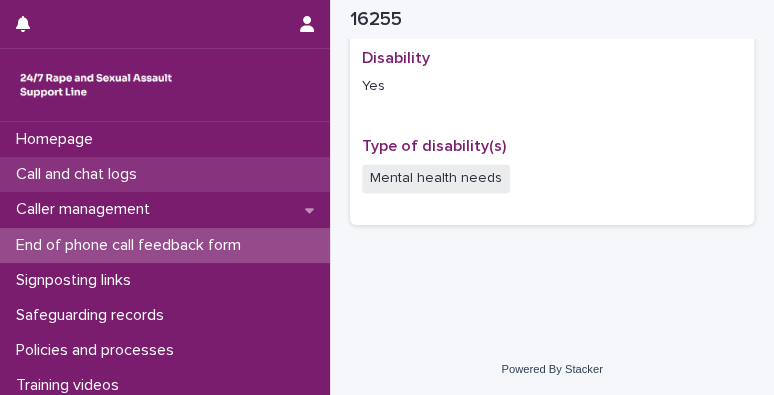 click on "Call and chat logs" at bounding box center (80, 174) 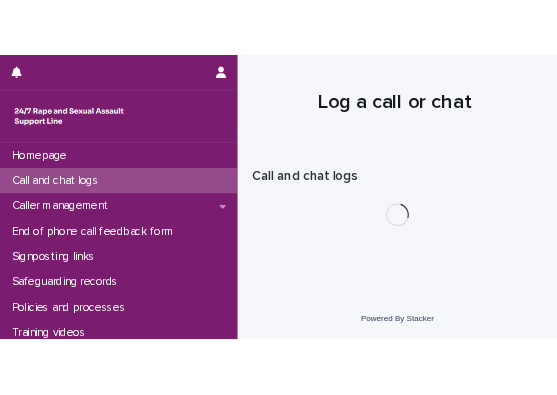 scroll, scrollTop: 0, scrollLeft: 0, axis: both 